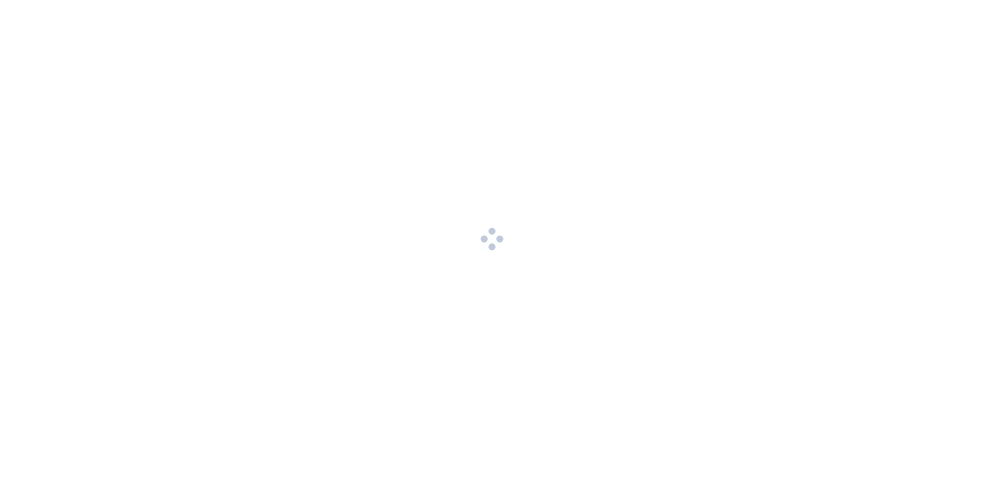 scroll, scrollTop: 0, scrollLeft: 0, axis: both 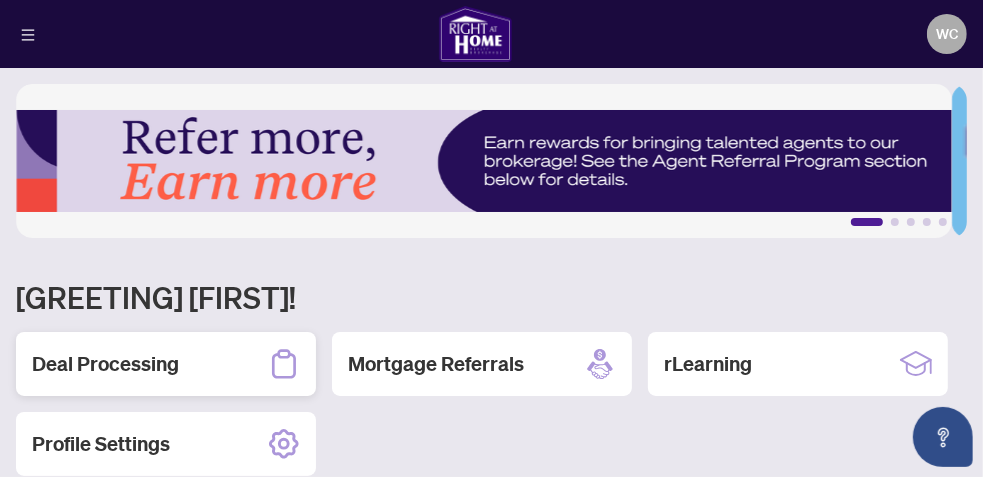 click on "Deal Processing" at bounding box center [105, 364] 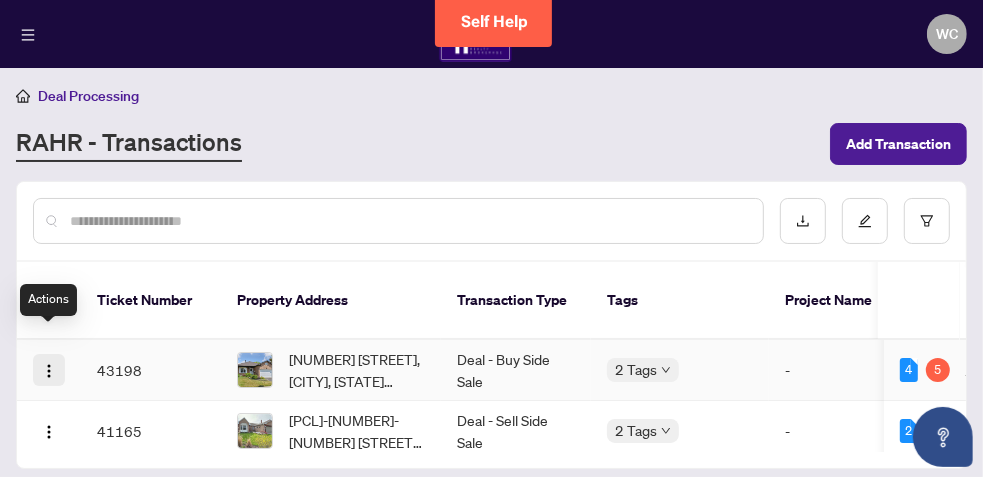 click at bounding box center (49, 371) 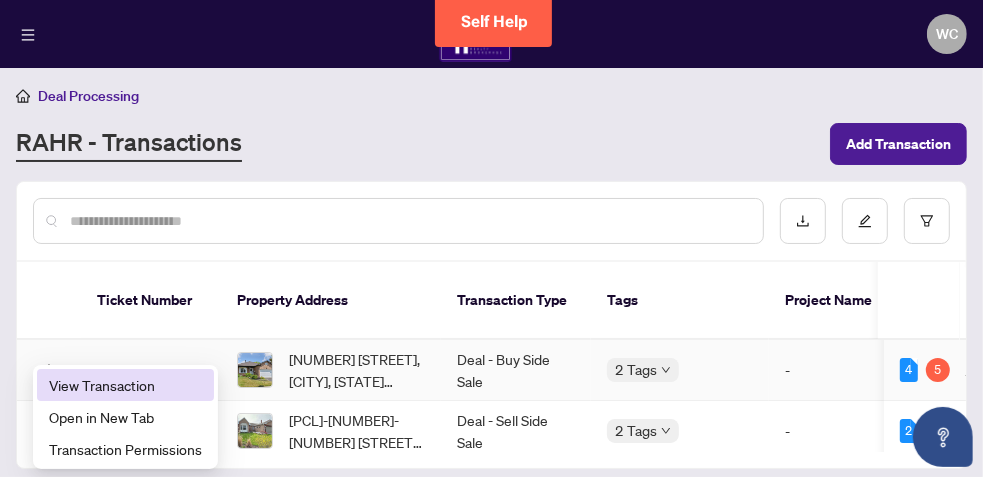 click on "View Transaction" at bounding box center (125, 385) 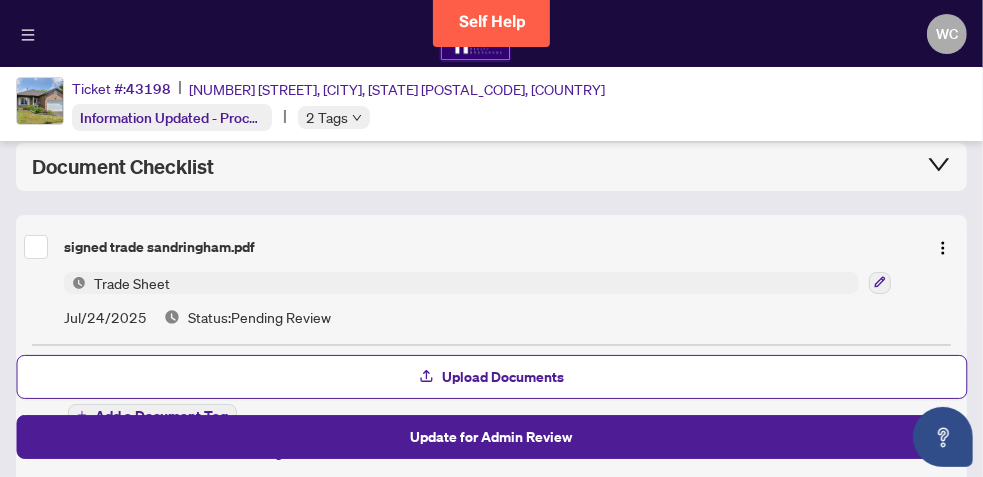 scroll, scrollTop: 160, scrollLeft: 0, axis: vertical 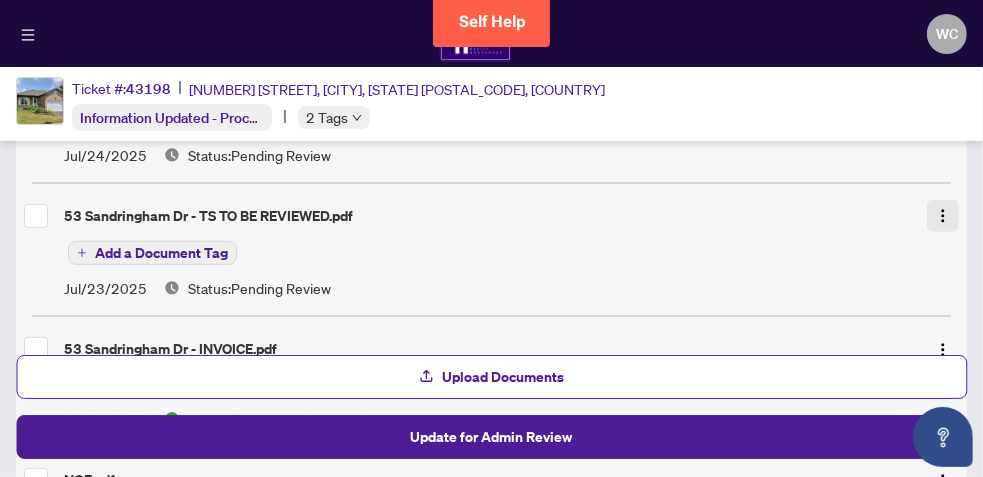 click at bounding box center (943, 216) 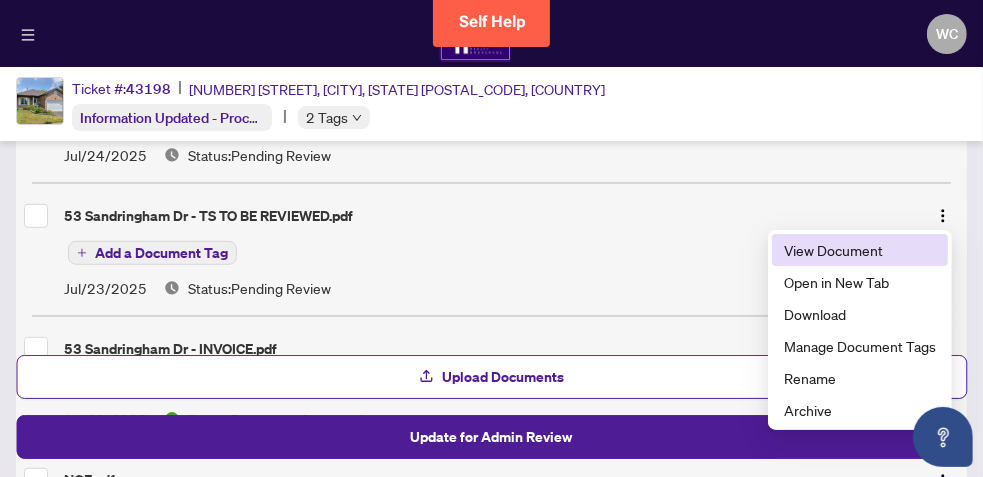 click on "View Document" at bounding box center (860, 250) 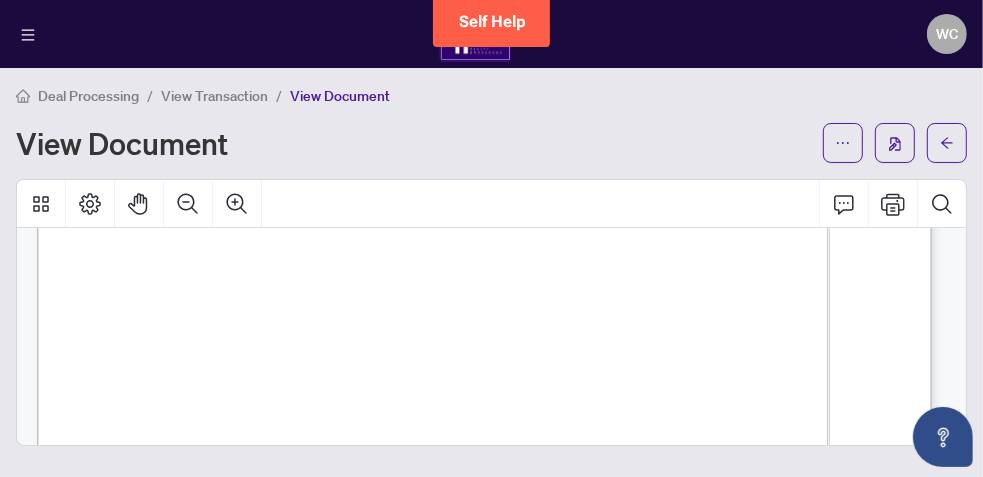 scroll, scrollTop: 980, scrollLeft: 0, axis: vertical 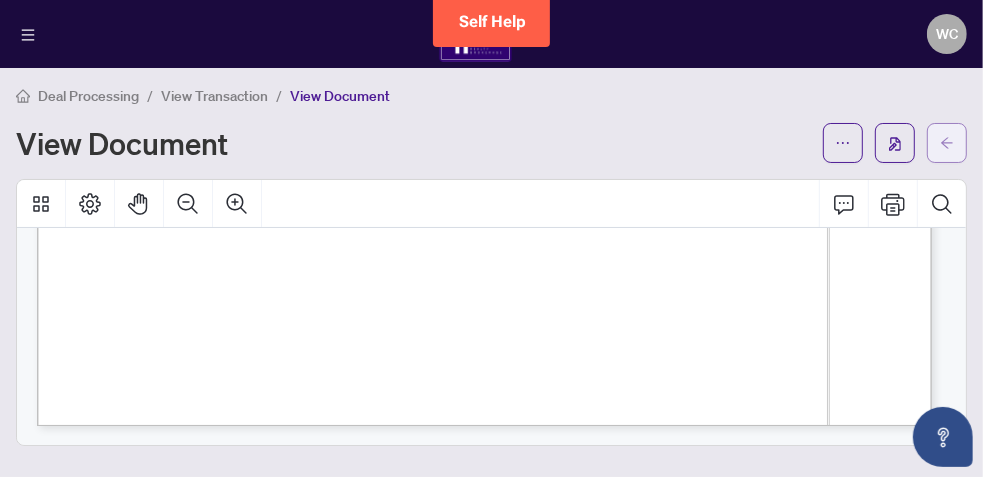 click 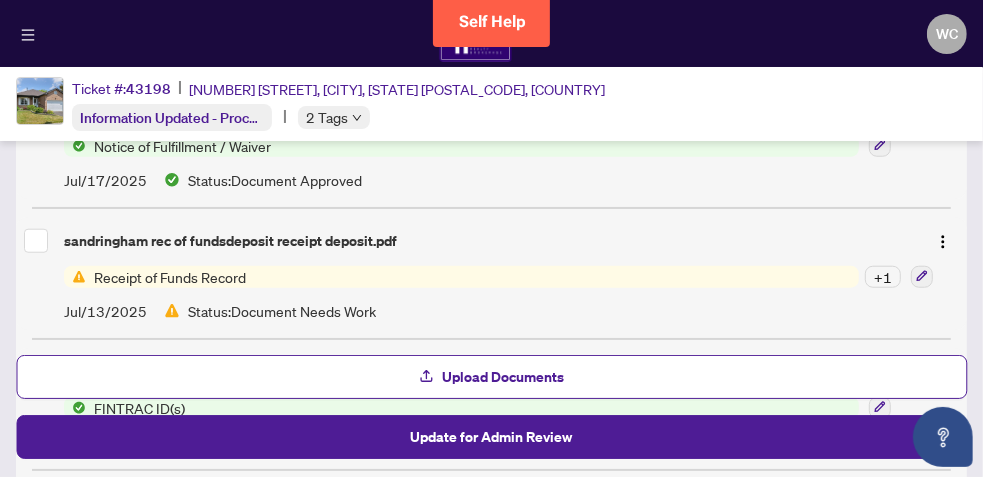 scroll, scrollTop: 960, scrollLeft: 0, axis: vertical 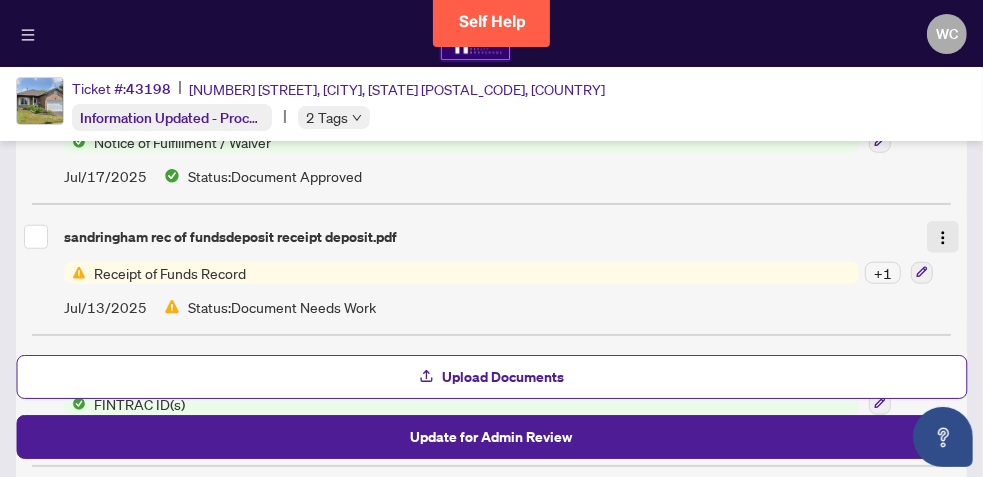 click at bounding box center (943, 238) 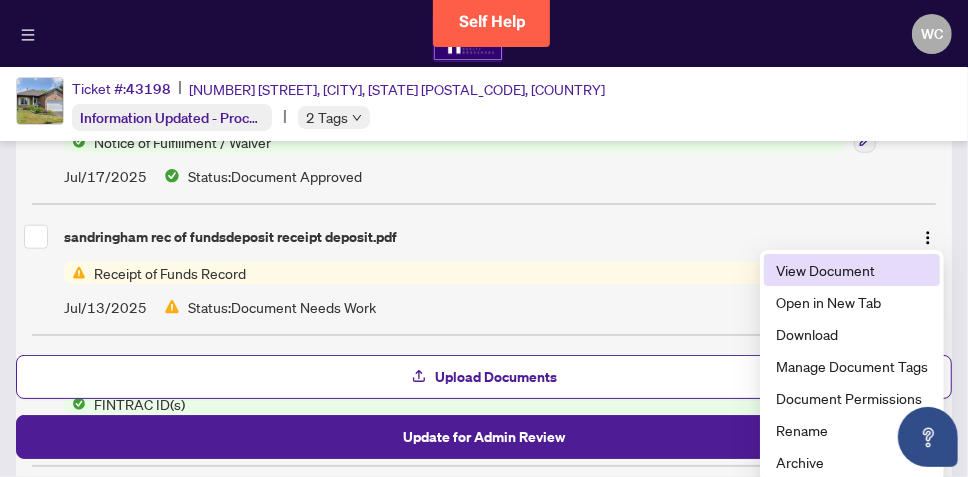 click on "View Document" at bounding box center [852, 270] 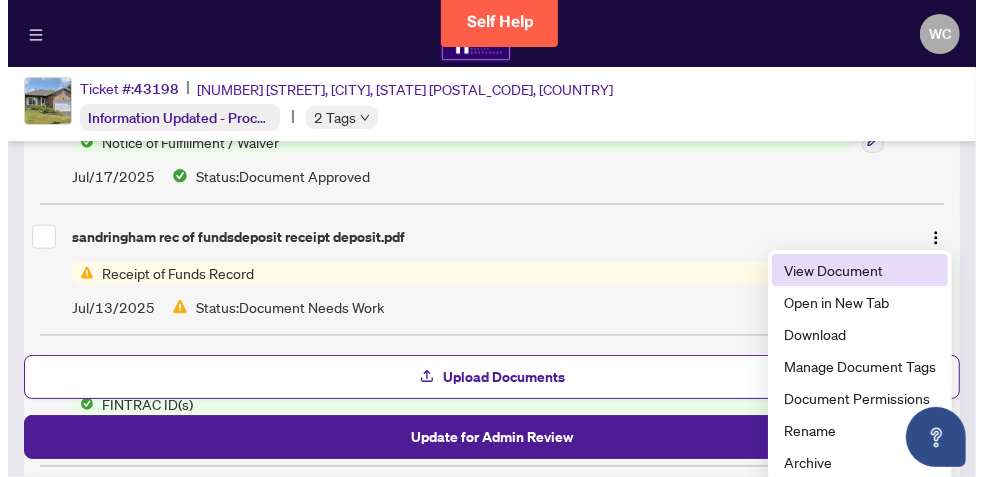 scroll, scrollTop: 0, scrollLeft: 0, axis: both 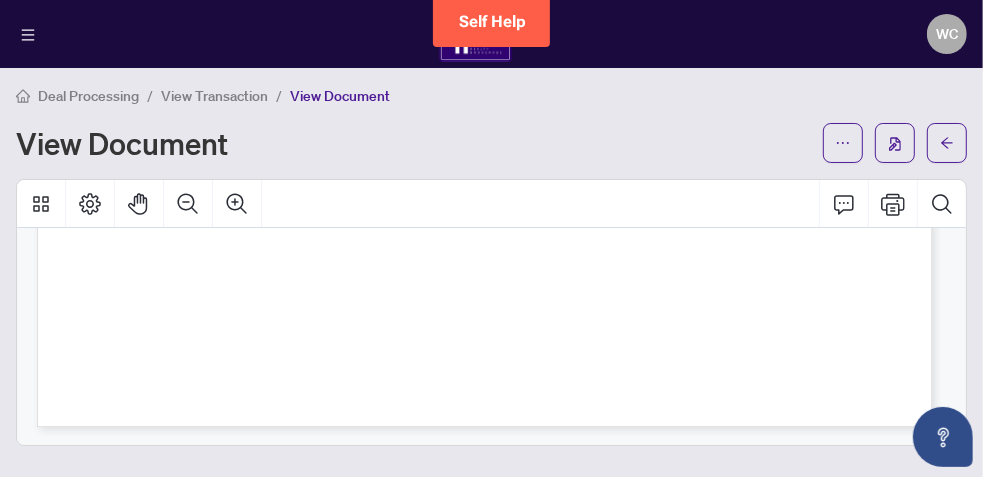 drag, startPoint x: 917, startPoint y: 443, endPoint x: 886, endPoint y: 449, distance: 31.575306 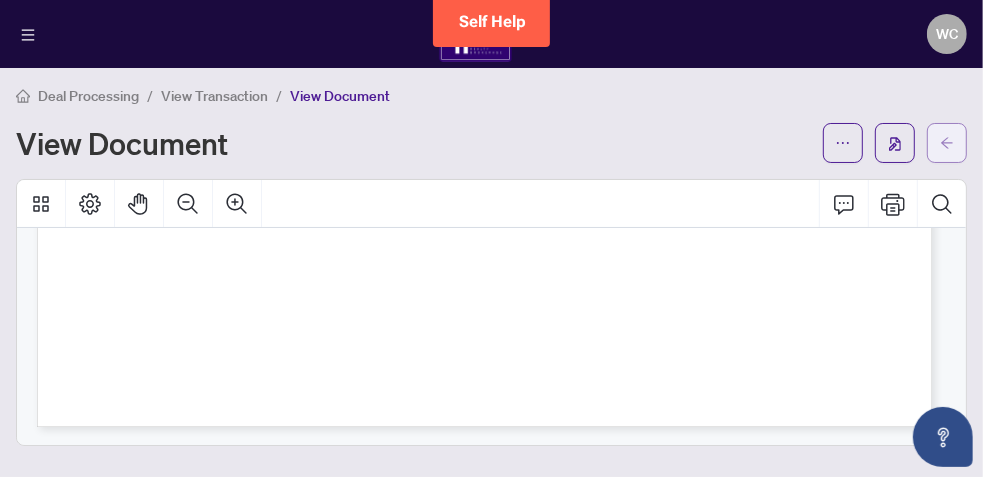 click 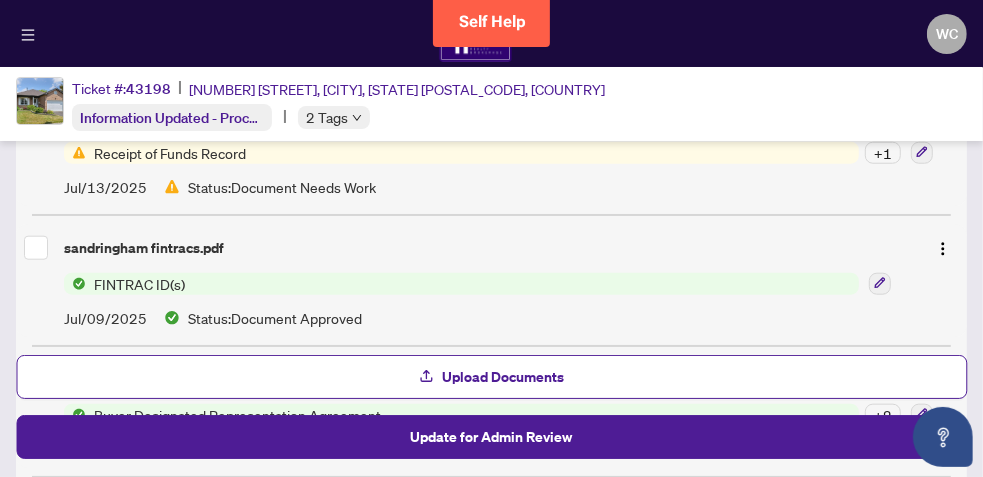 scroll, scrollTop: 1120, scrollLeft: 0, axis: vertical 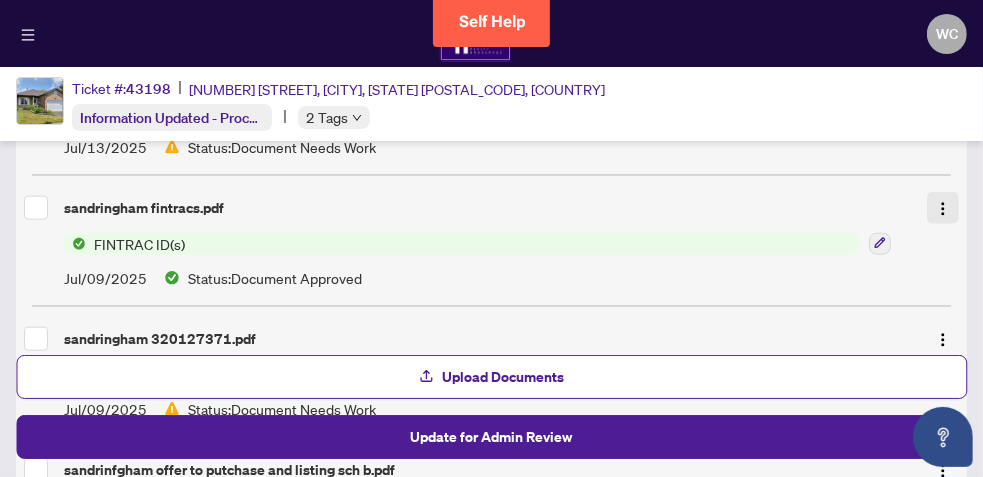 click at bounding box center [943, 209] 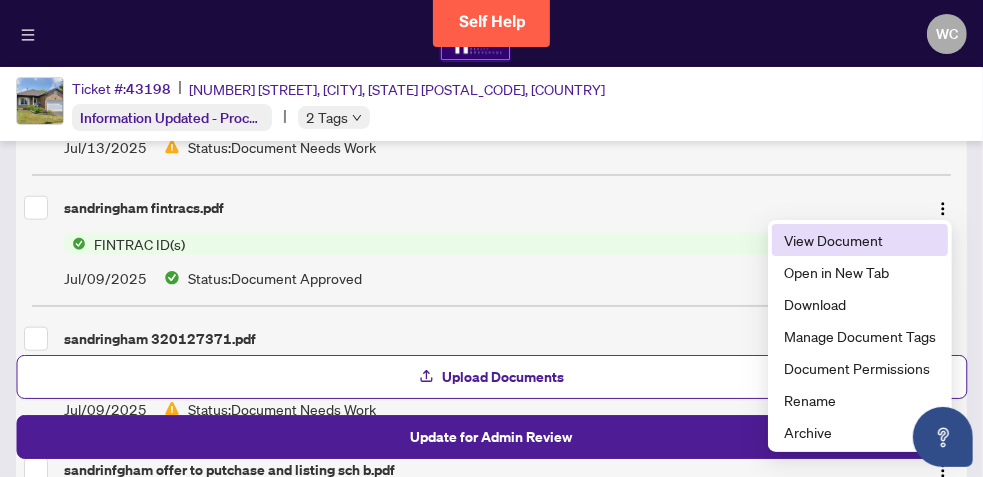 click on "View Document" at bounding box center [860, 240] 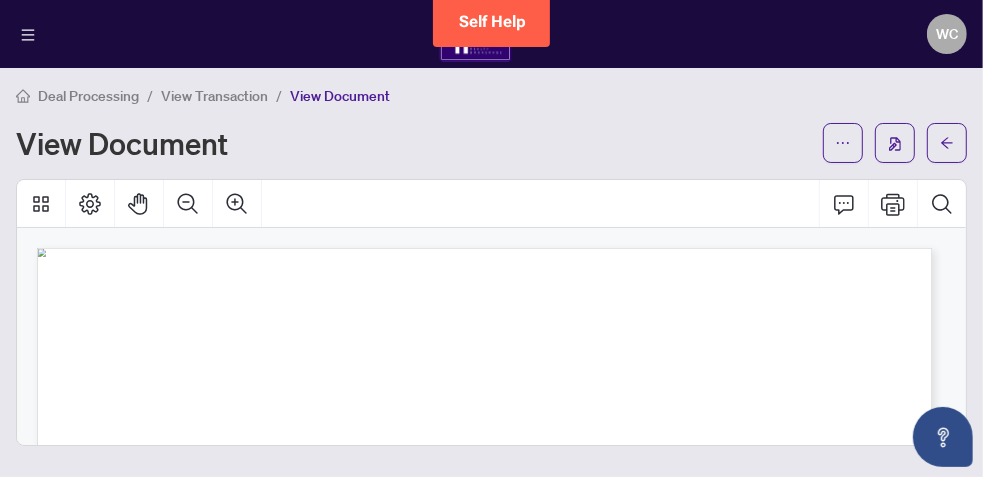 drag, startPoint x: 982, startPoint y: 282, endPoint x: 962, endPoint y: 262, distance: 28.284271 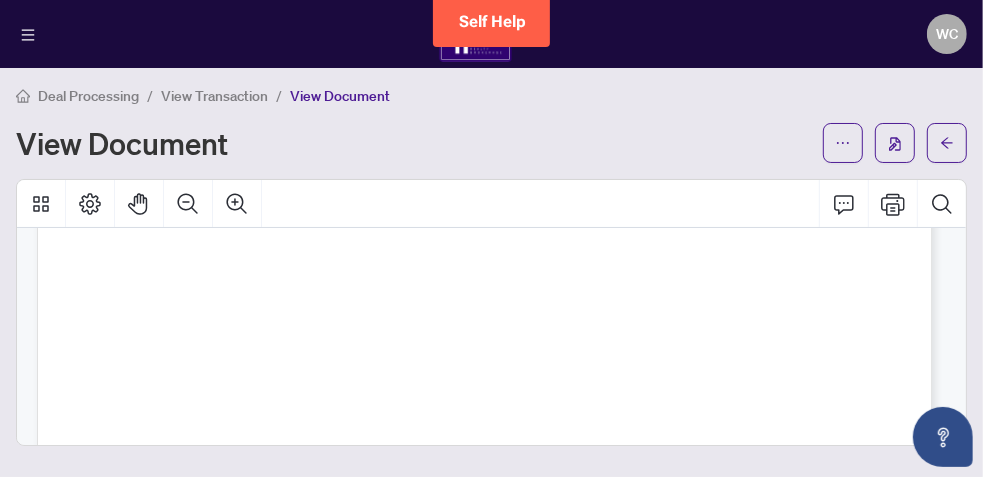 scroll, scrollTop: 10056, scrollLeft: 0, axis: vertical 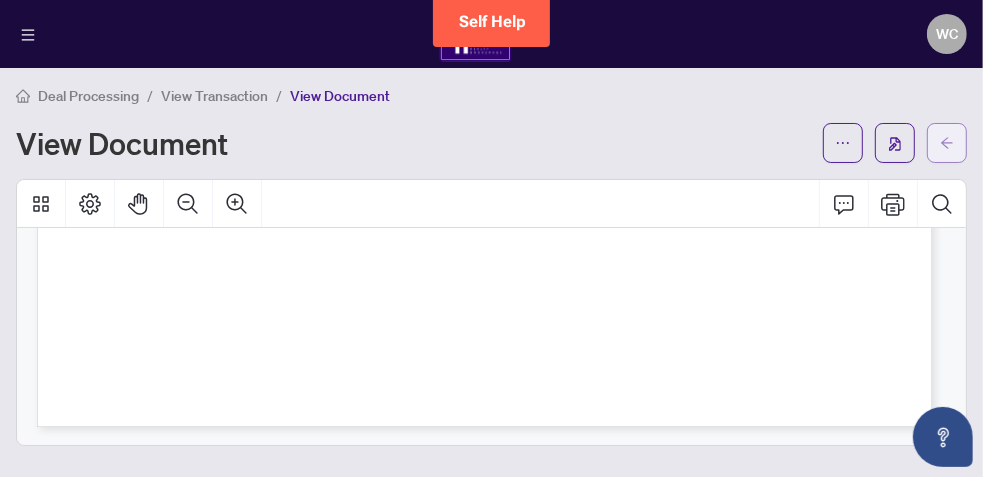 click 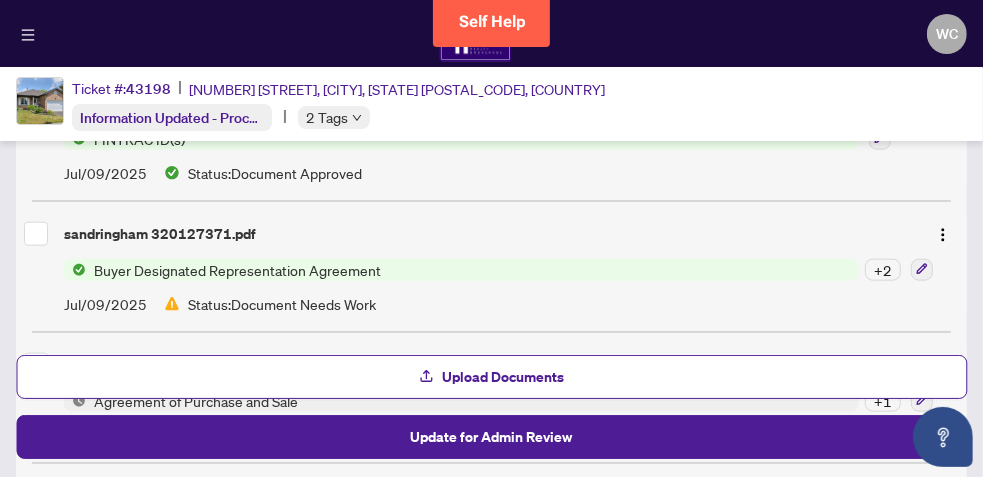 scroll, scrollTop: 1239, scrollLeft: 0, axis: vertical 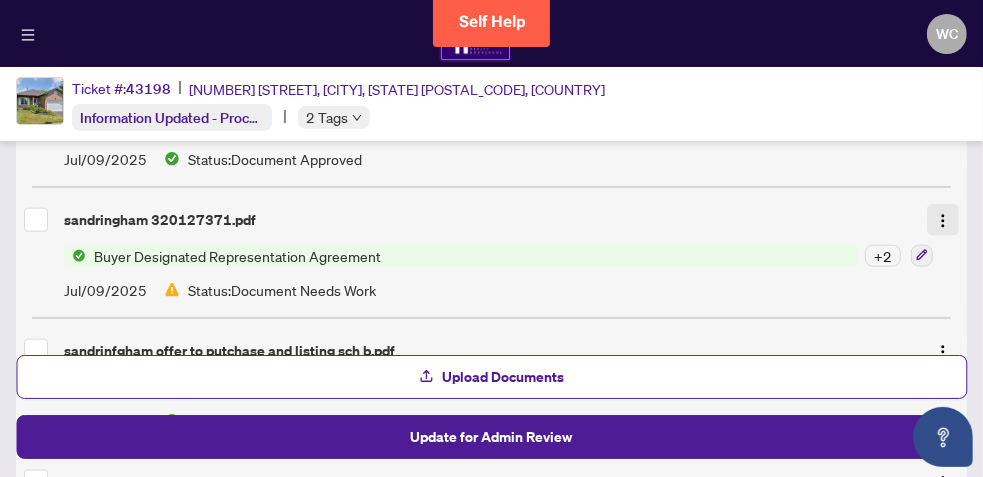 click at bounding box center [943, 221] 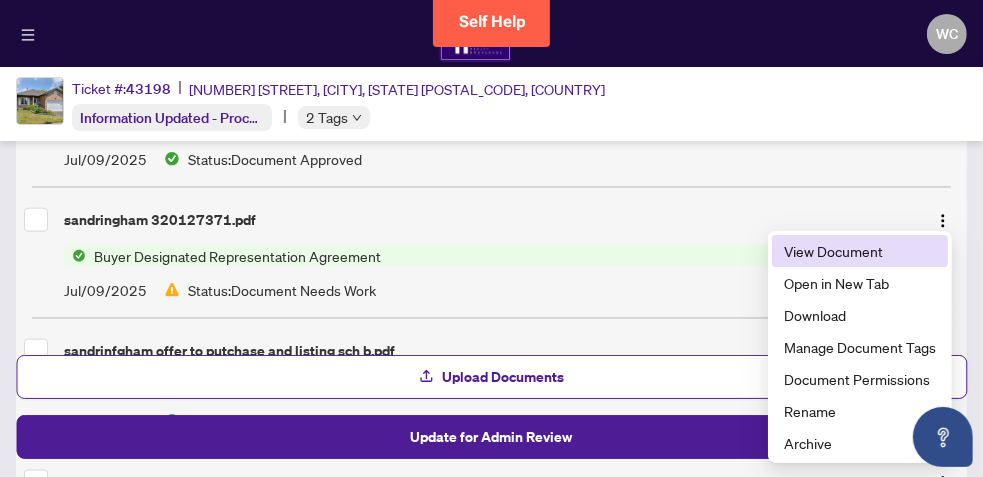 click on "View Document" at bounding box center (860, 251) 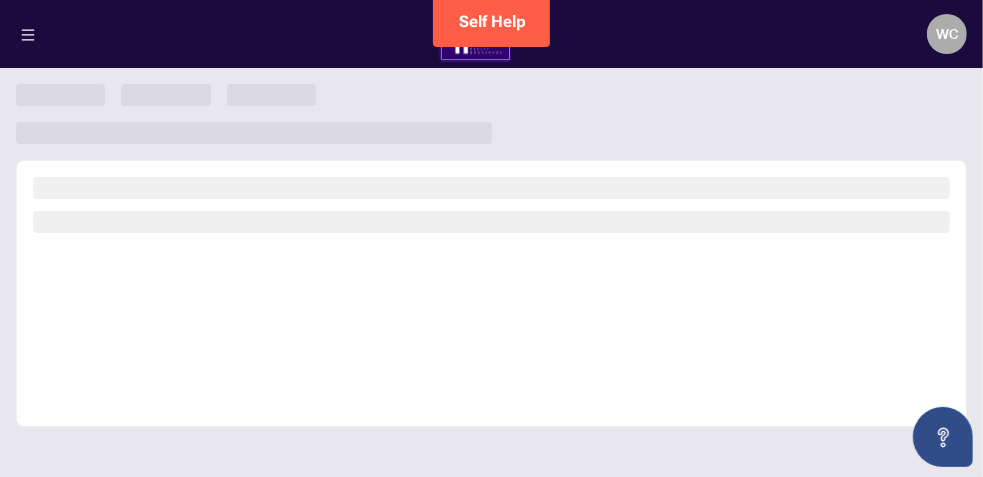 scroll, scrollTop: 0, scrollLeft: 0, axis: both 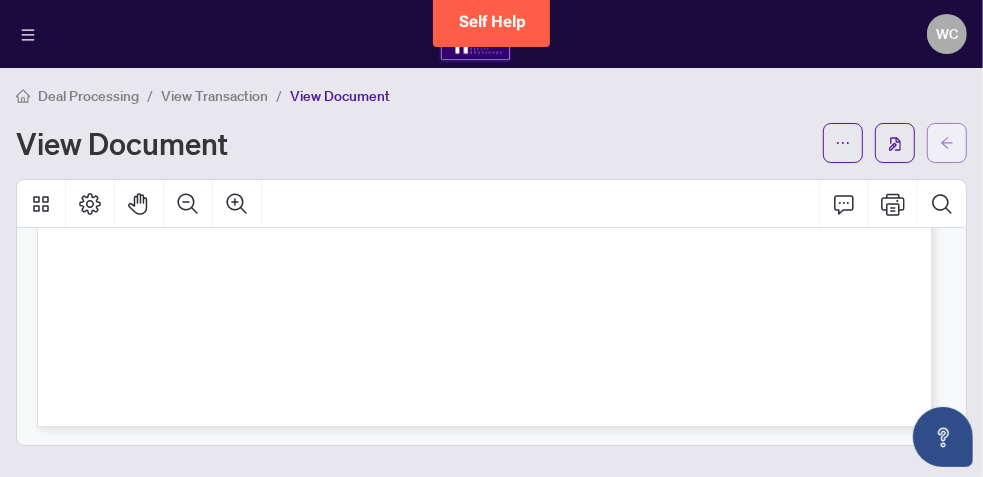click 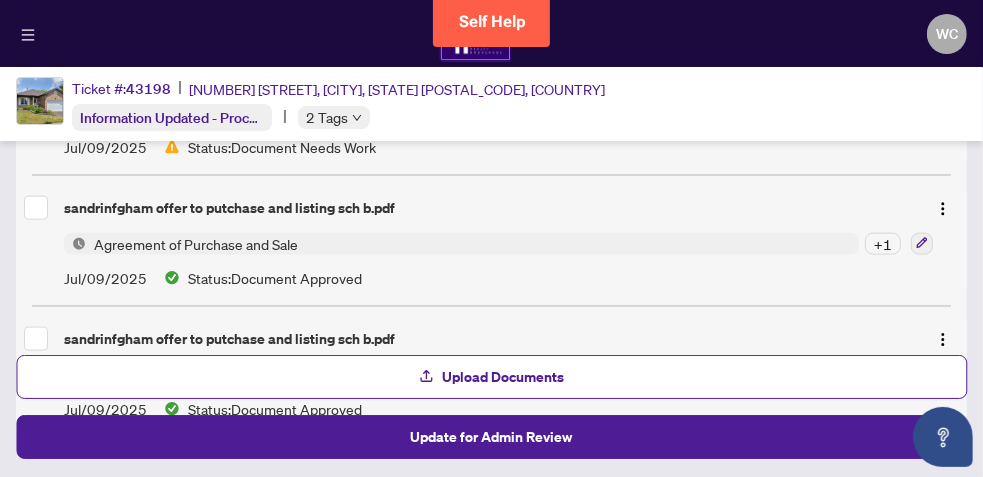 scroll, scrollTop: 1384, scrollLeft: 0, axis: vertical 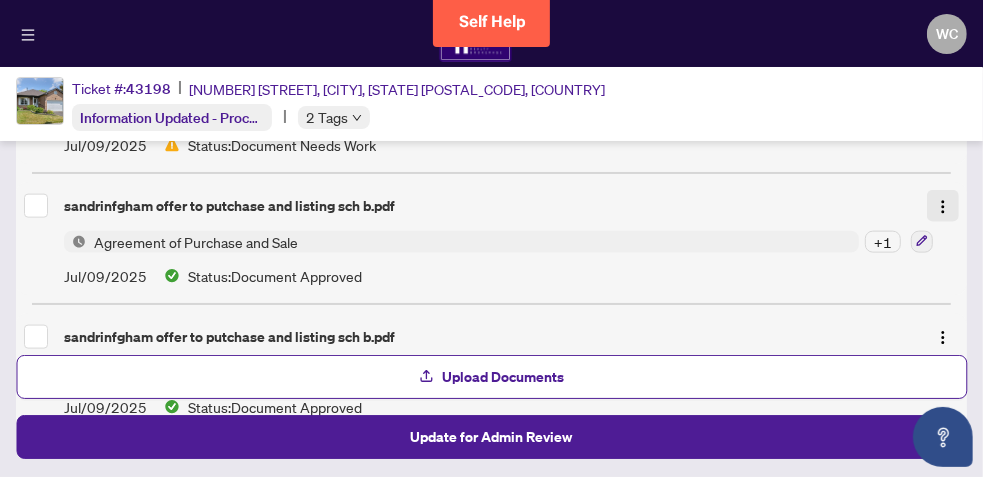 click at bounding box center [943, 207] 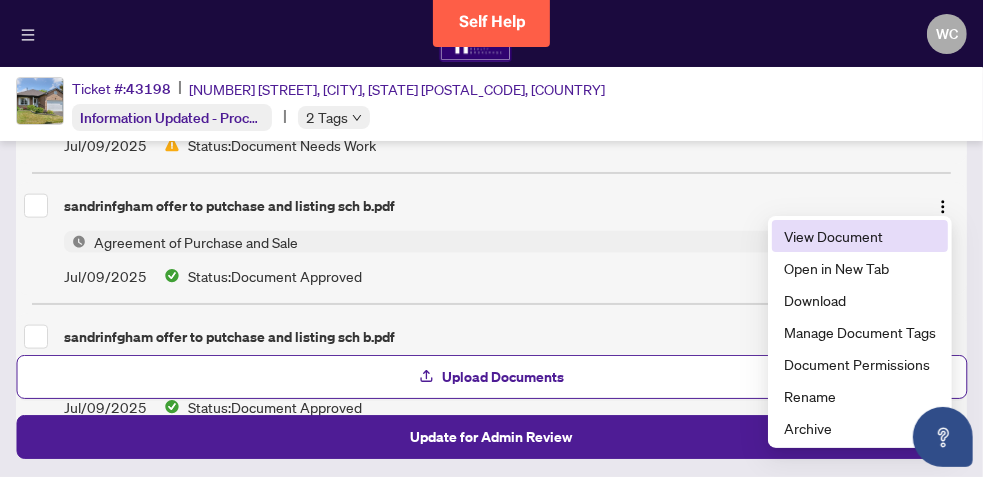 click on "View Document" at bounding box center [860, 236] 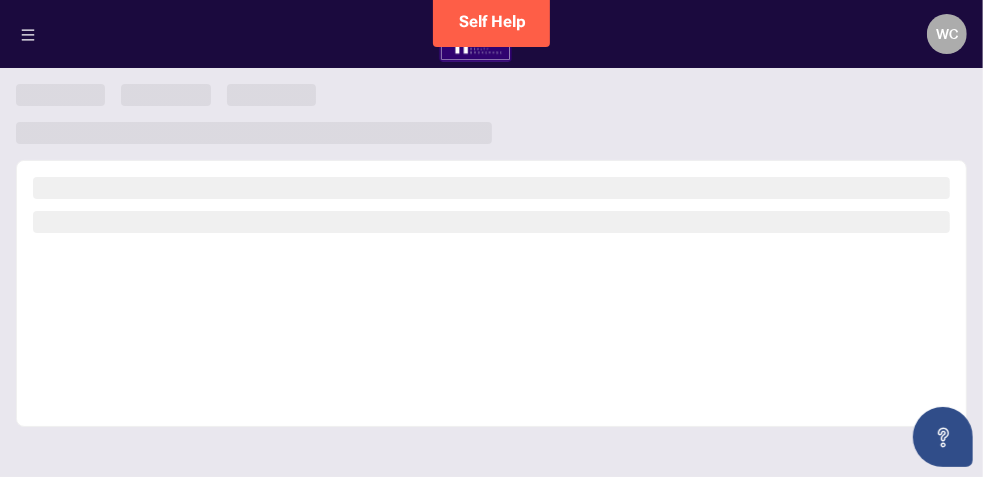 scroll, scrollTop: 0, scrollLeft: 0, axis: both 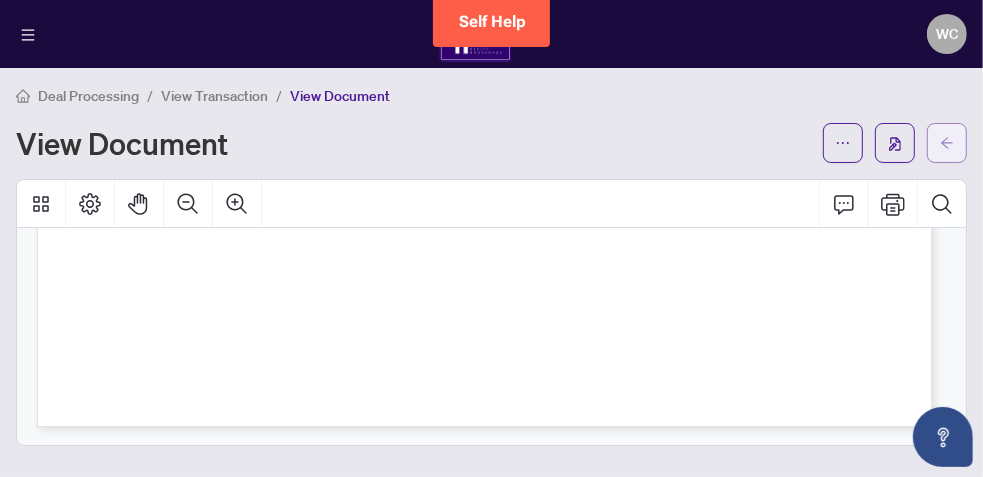 click 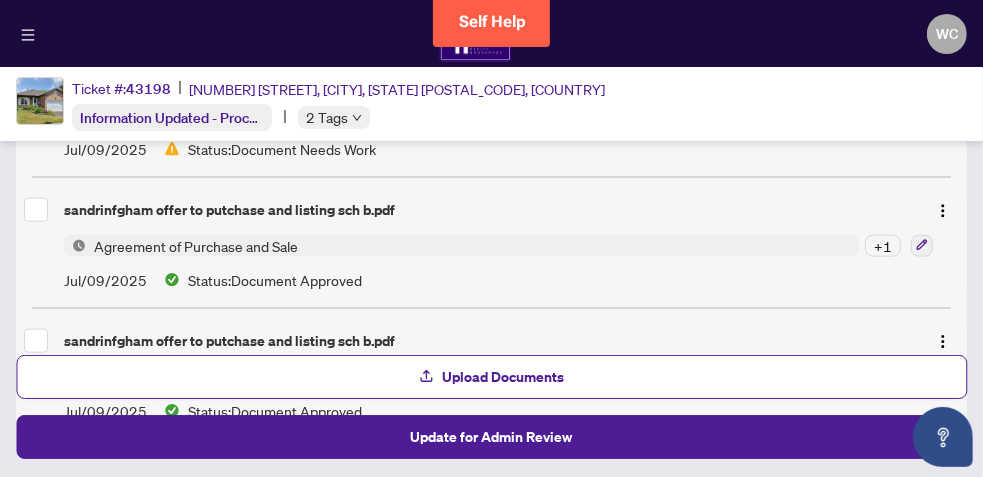 scroll, scrollTop: 1399, scrollLeft: 0, axis: vertical 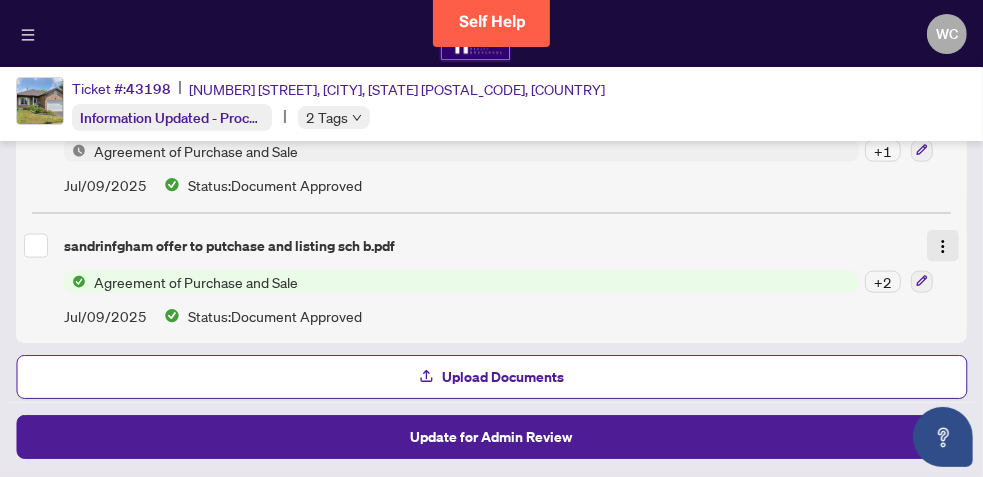 click at bounding box center [943, 247] 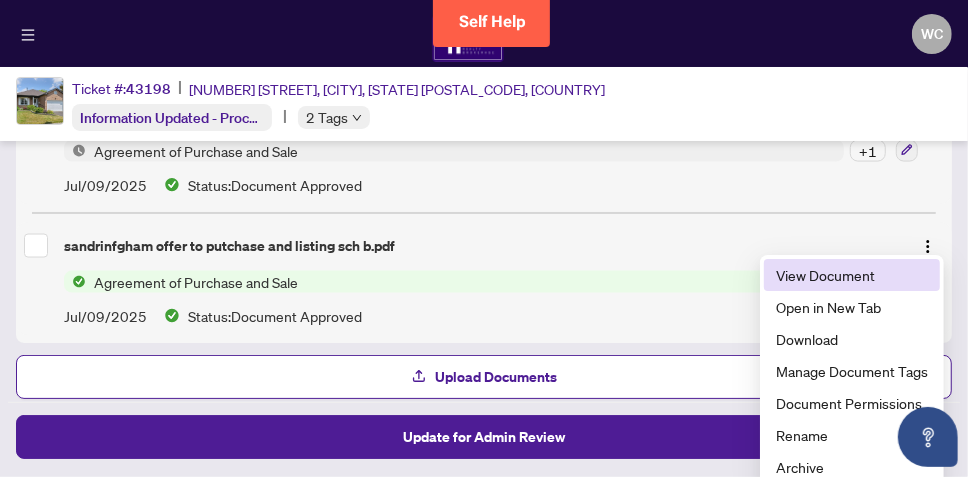 click on "View Document" at bounding box center (852, 275) 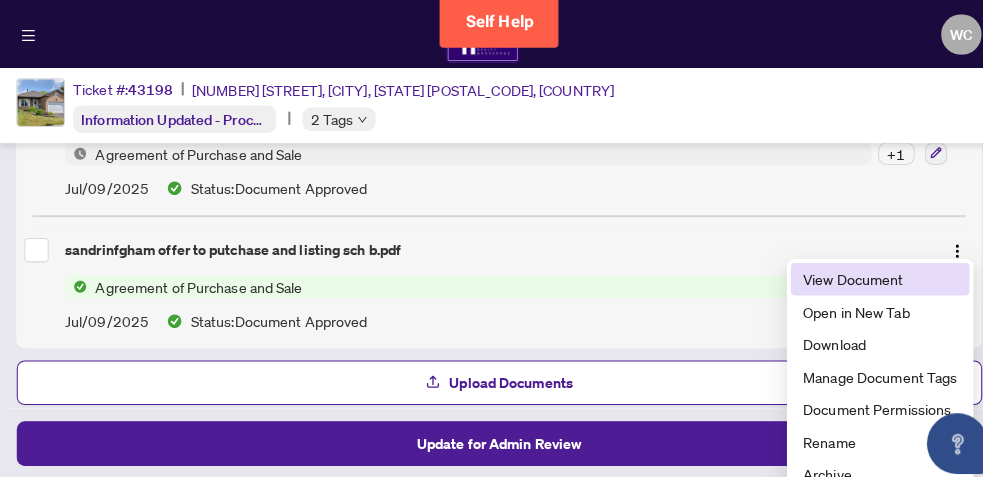 scroll, scrollTop: 0, scrollLeft: 0, axis: both 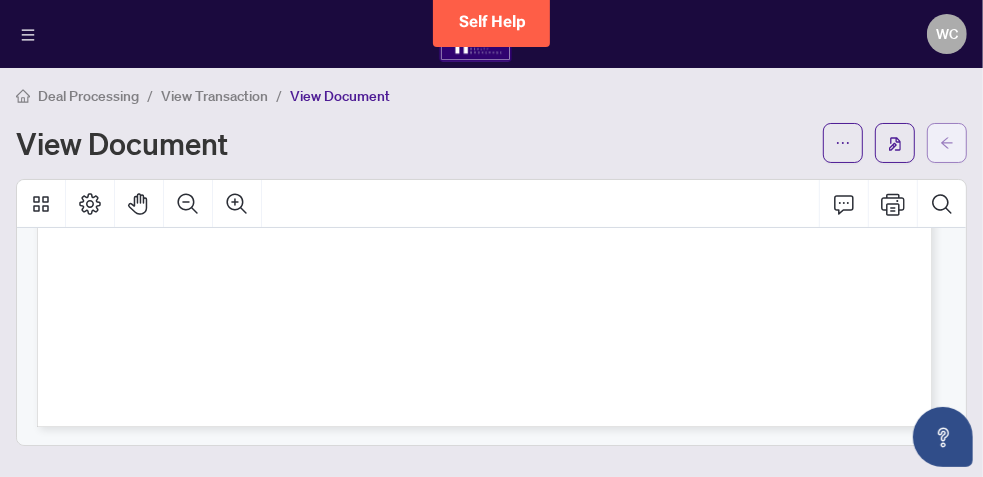 click 